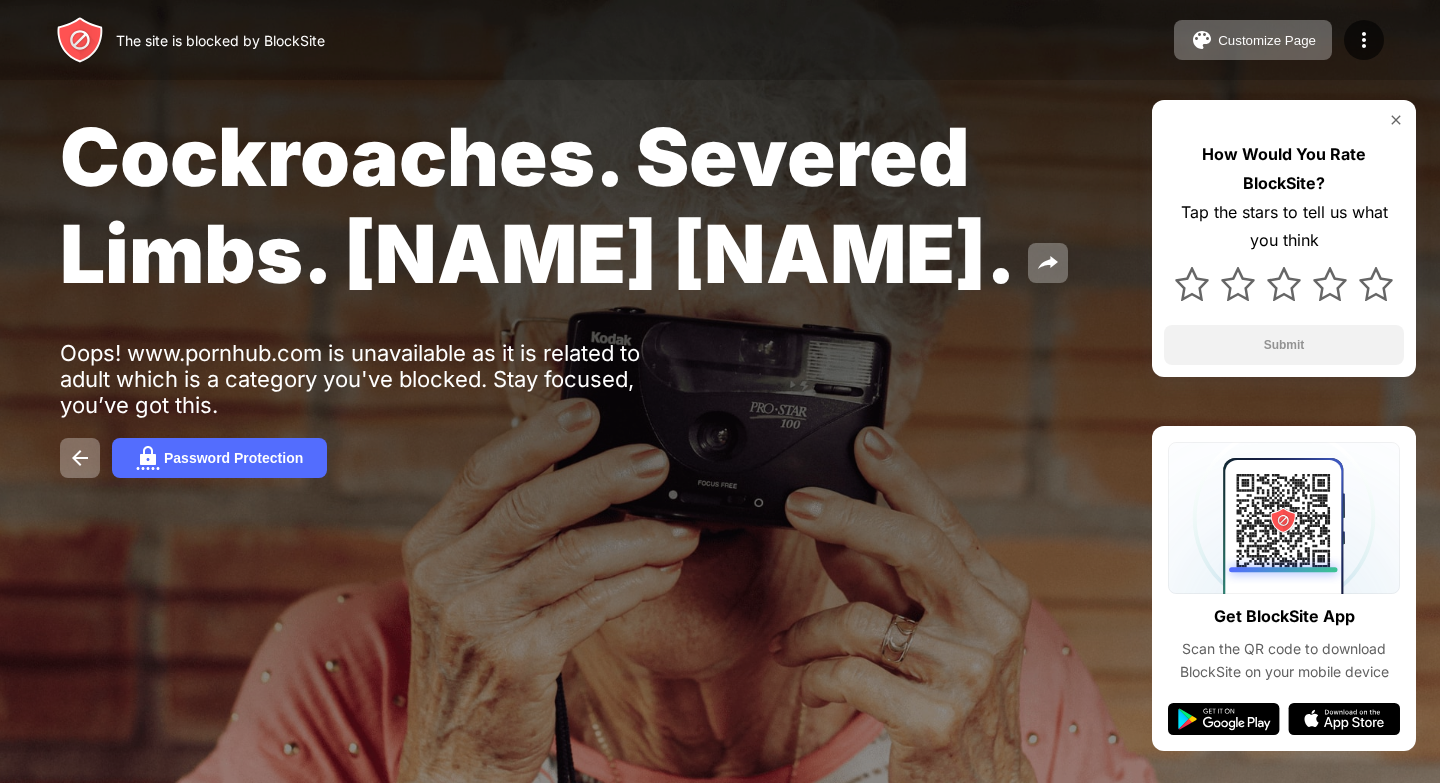 scroll, scrollTop: 0, scrollLeft: 0, axis: both 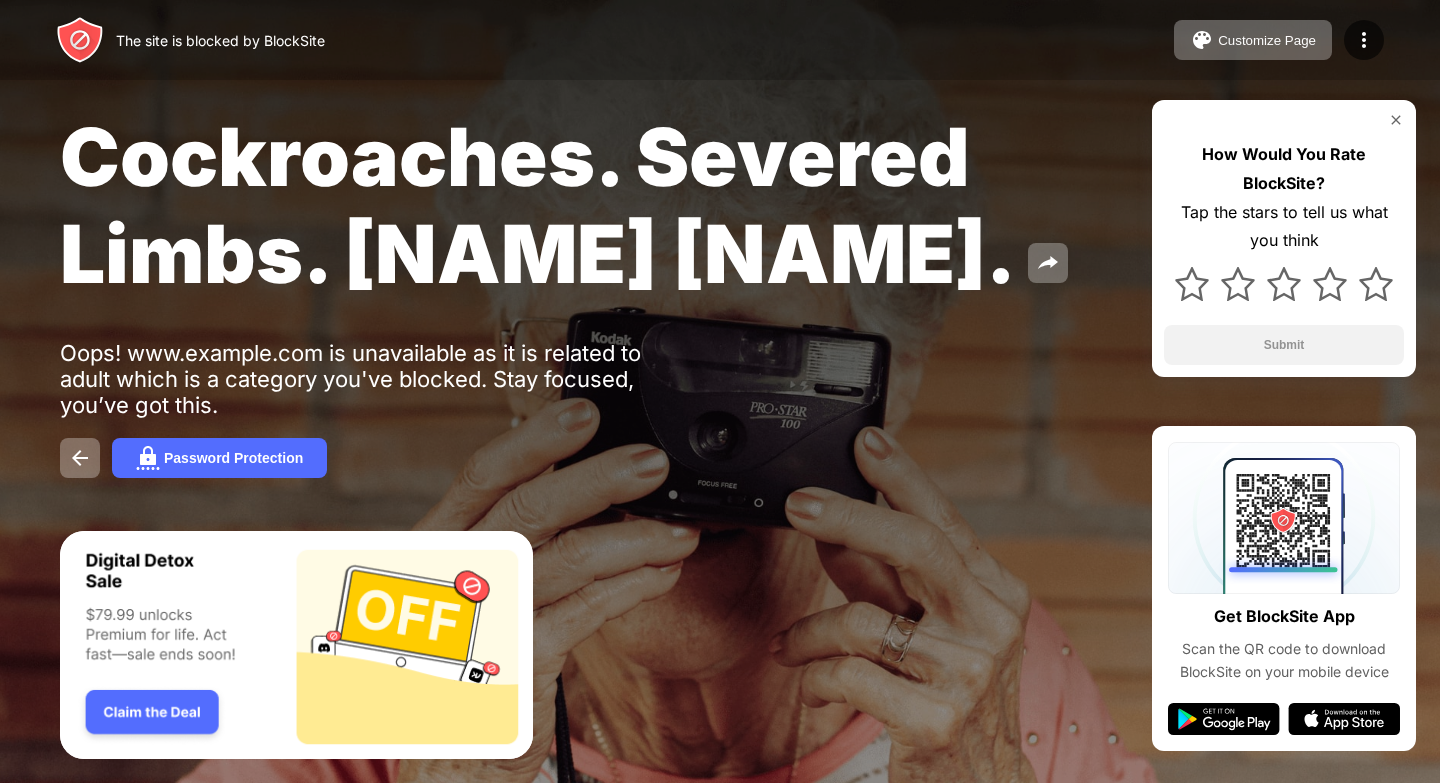click at bounding box center (1396, 120) 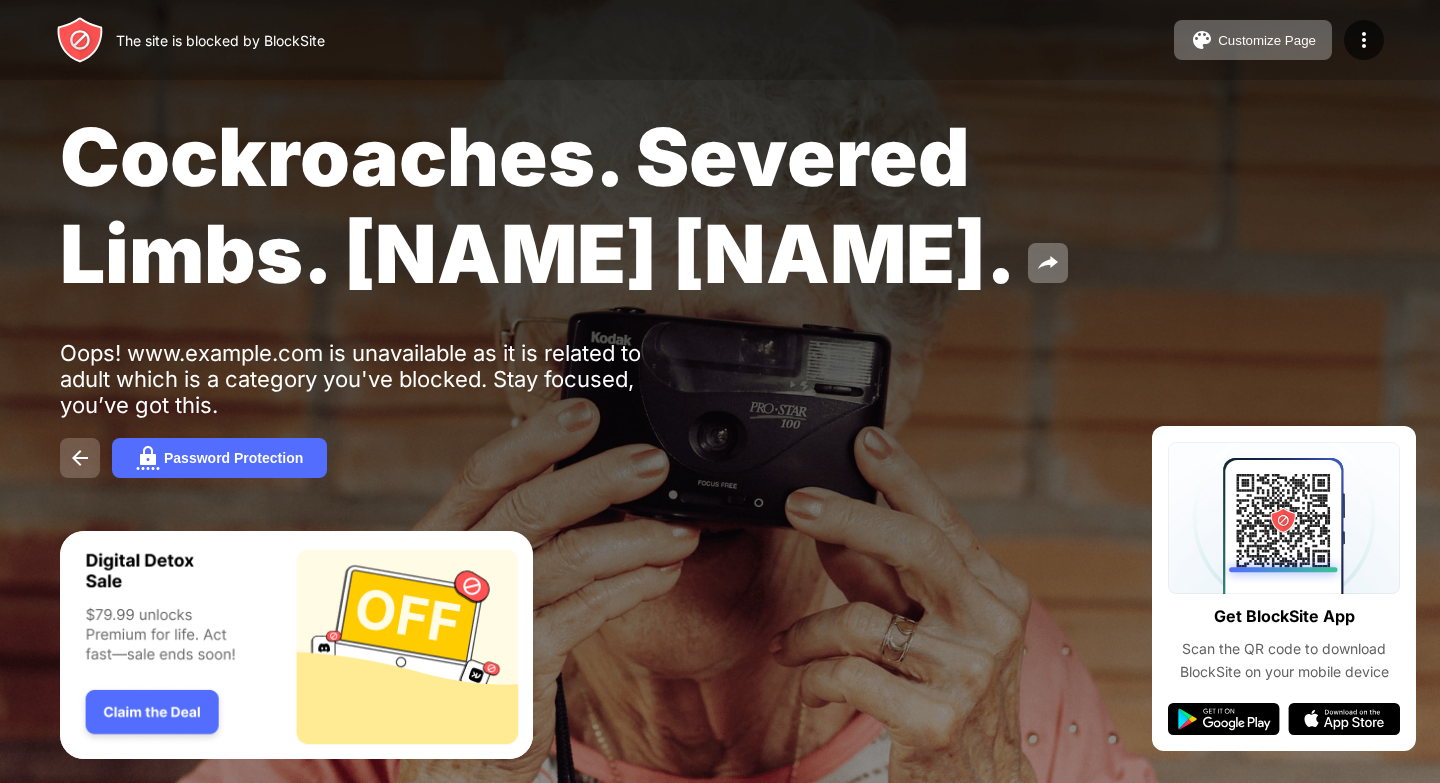 click at bounding box center [80, 458] 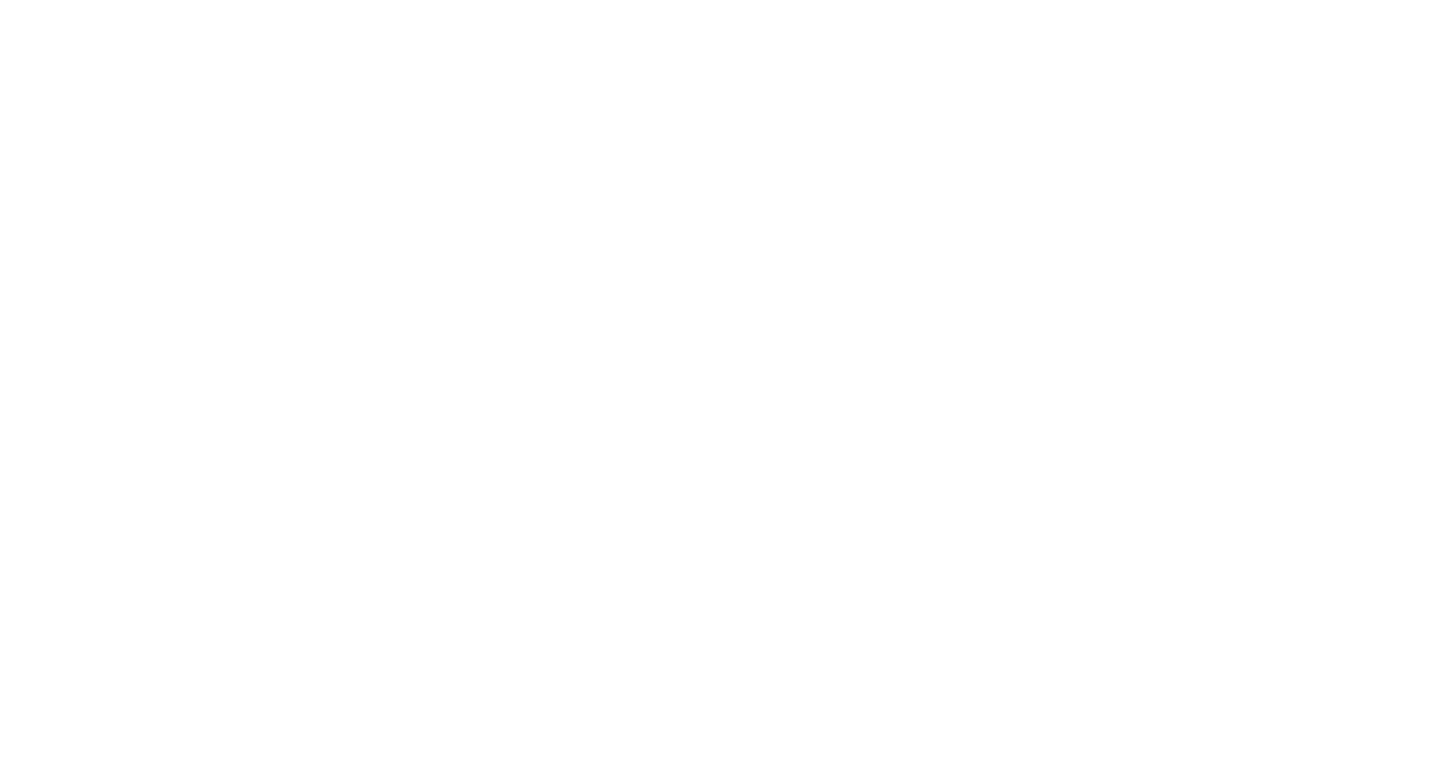 scroll, scrollTop: 0, scrollLeft: 0, axis: both 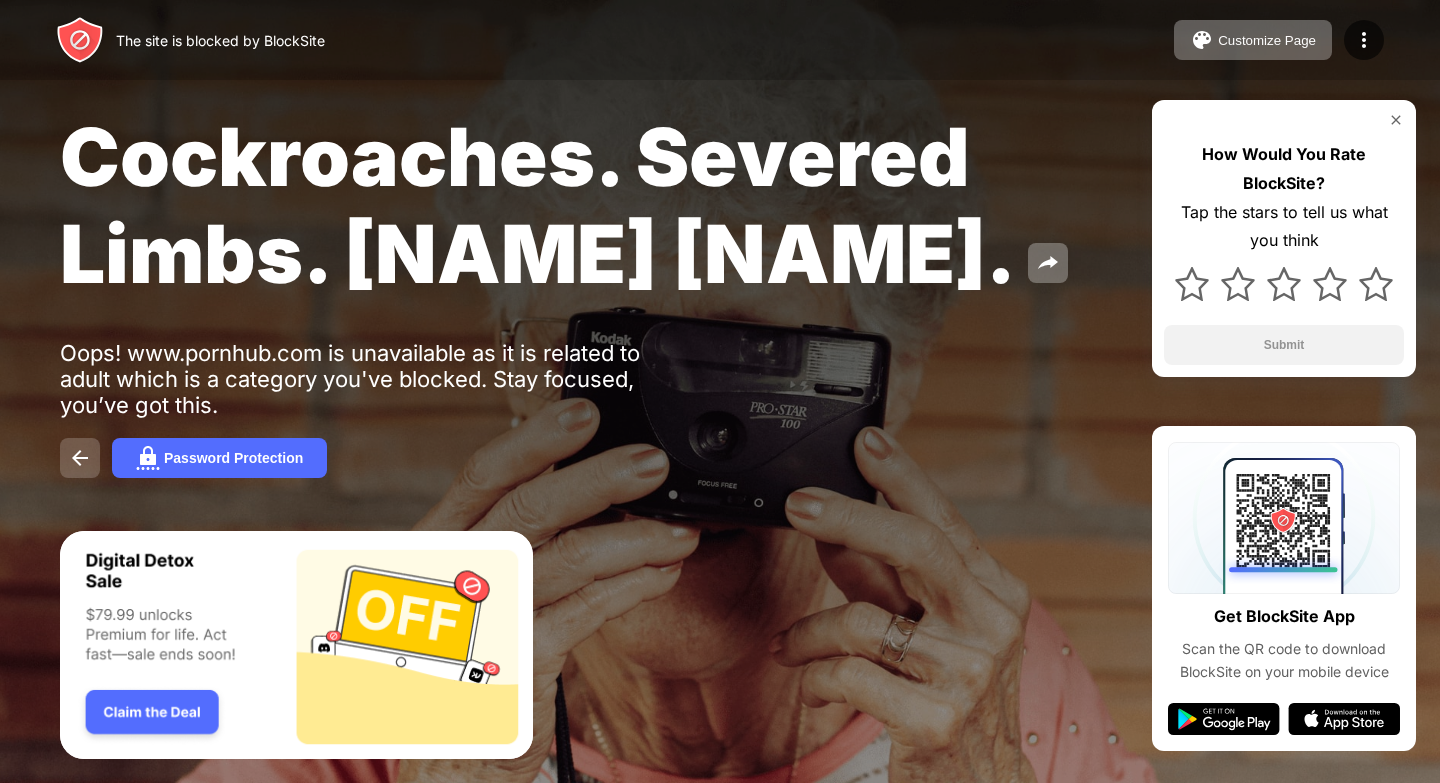 click at bounding box center [80, 458] 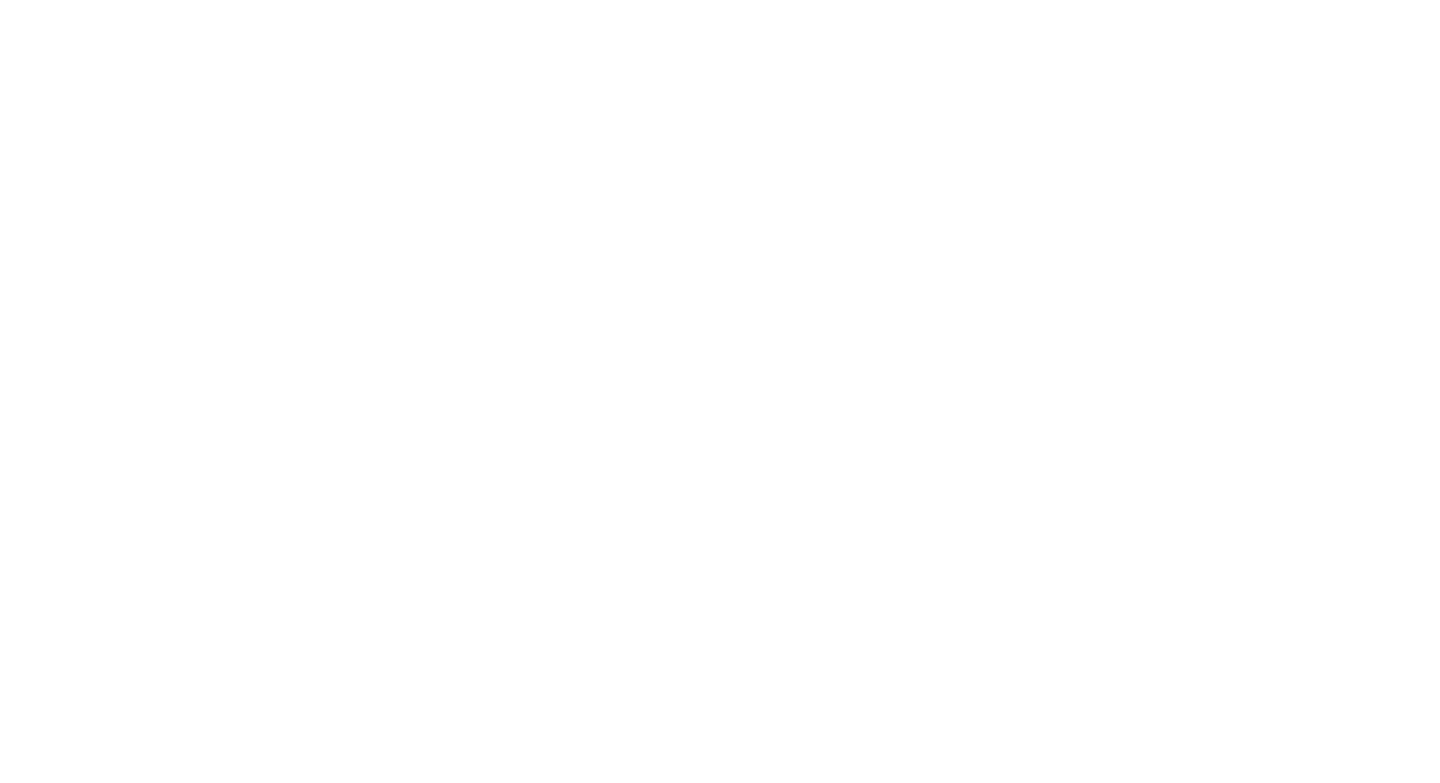 scroll, scrollTop: 0, scrollLeft: 0, axis: both 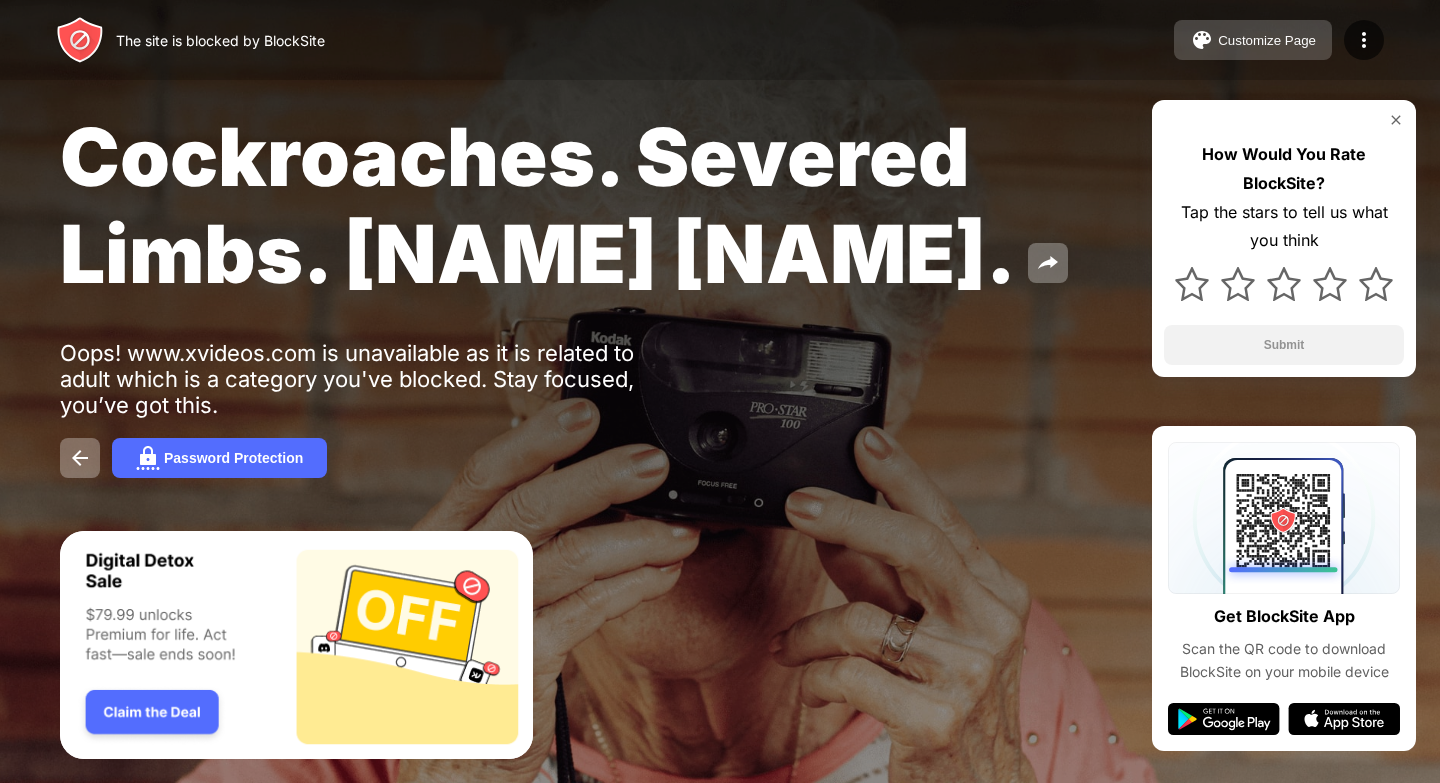 click on "Customize Page" at bounding box center [1253, 40] 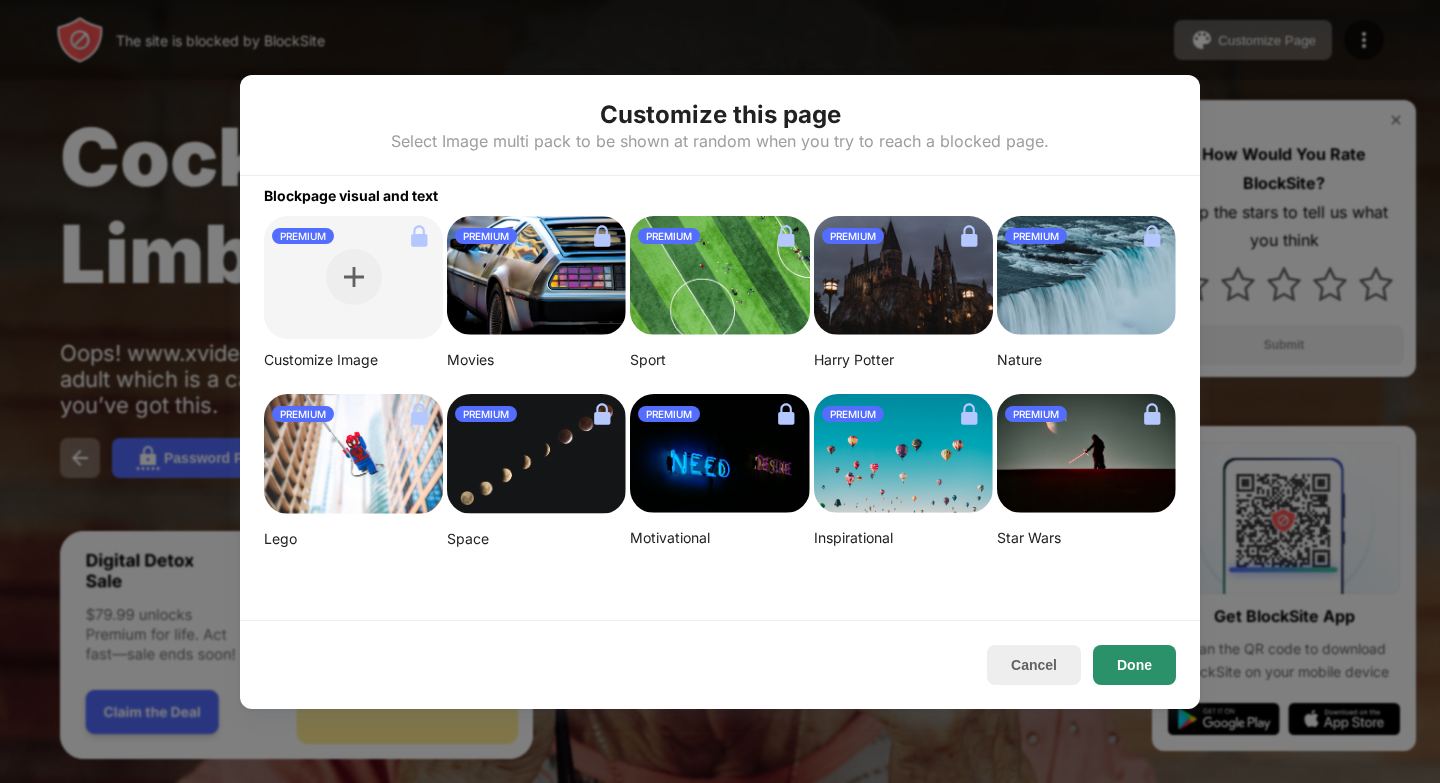 click on "Done" at bounding box center [1134, 665] 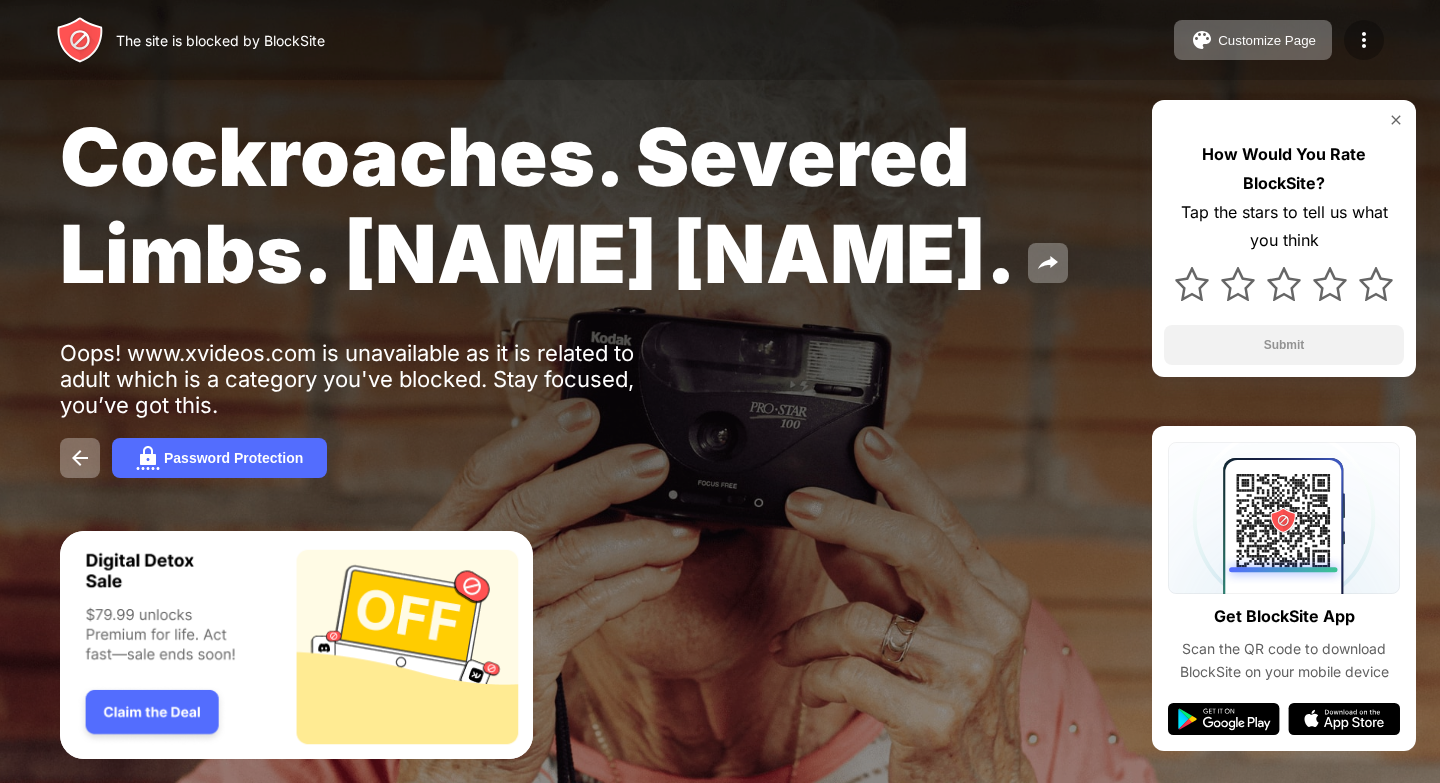 click at bounding box center [1364, 40] 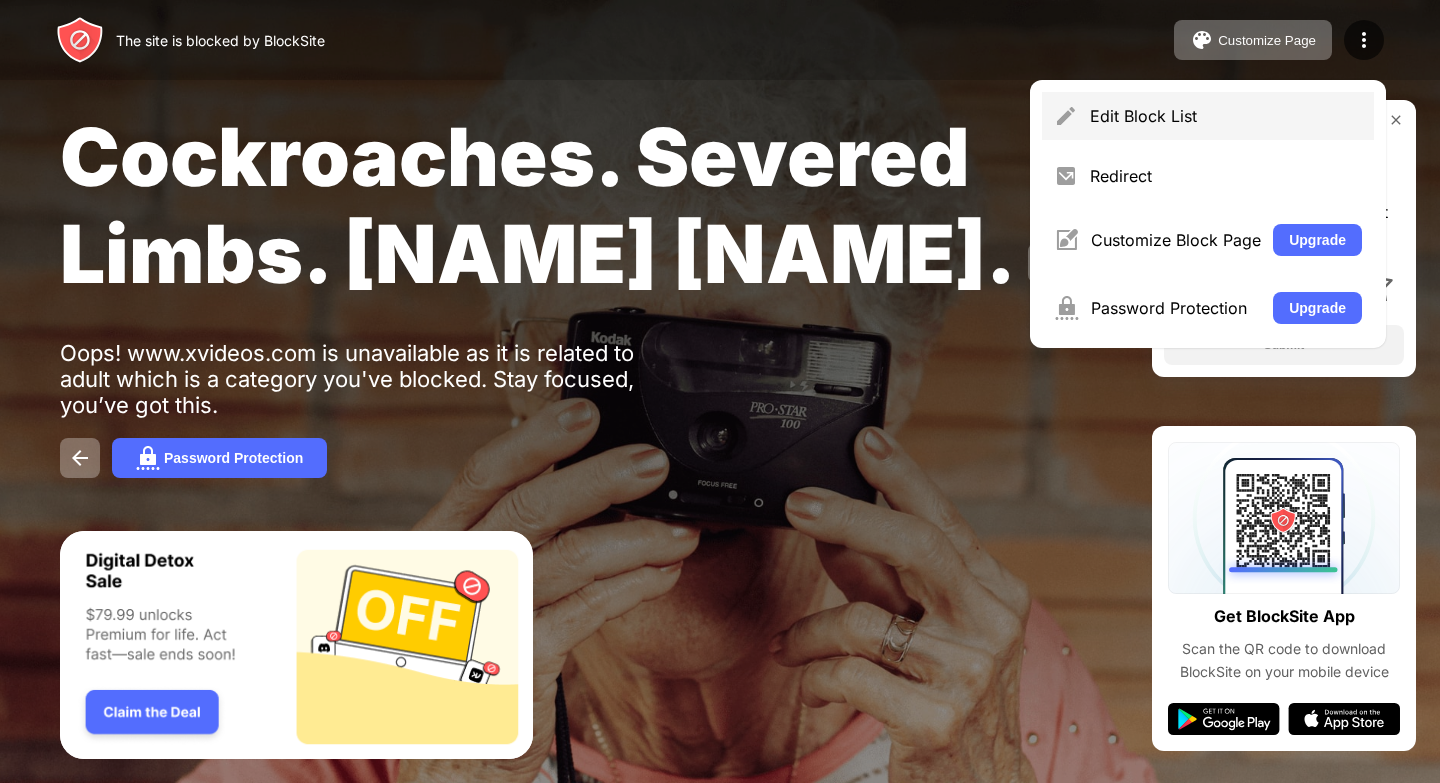 click on "Edit Block List" at bounding box center (1226, 116) 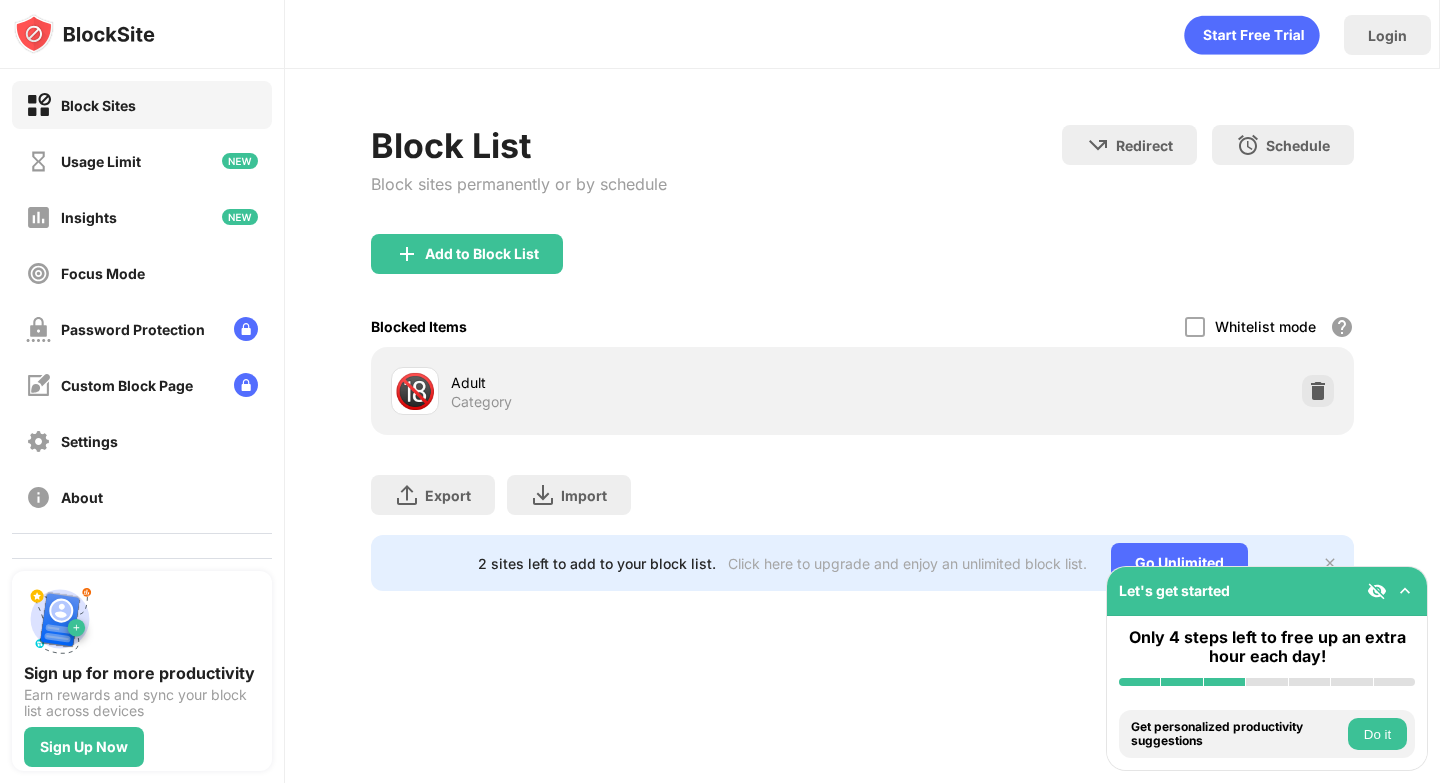 click at bounding box center [1405, 591] 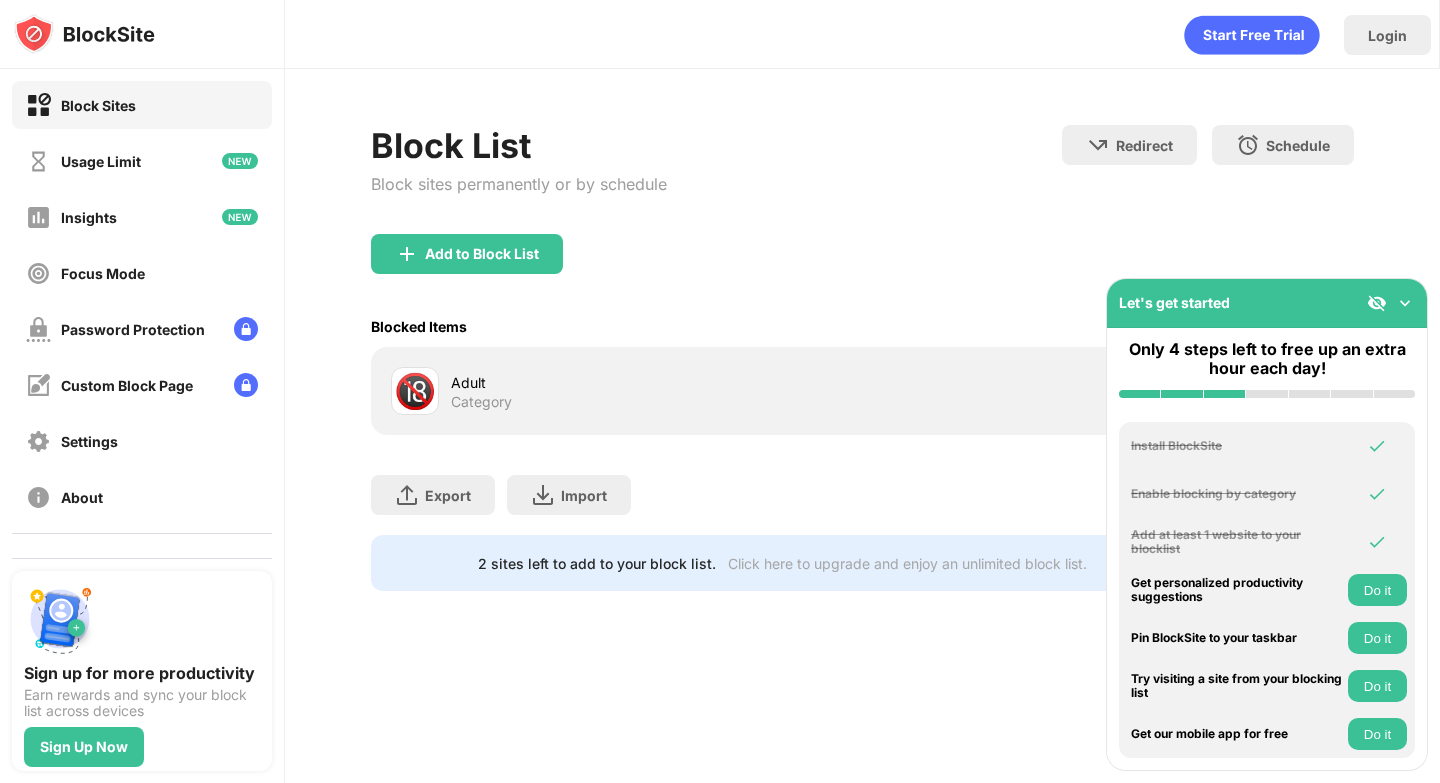 click on "Add to Block List" at bounding box center [862, 270] 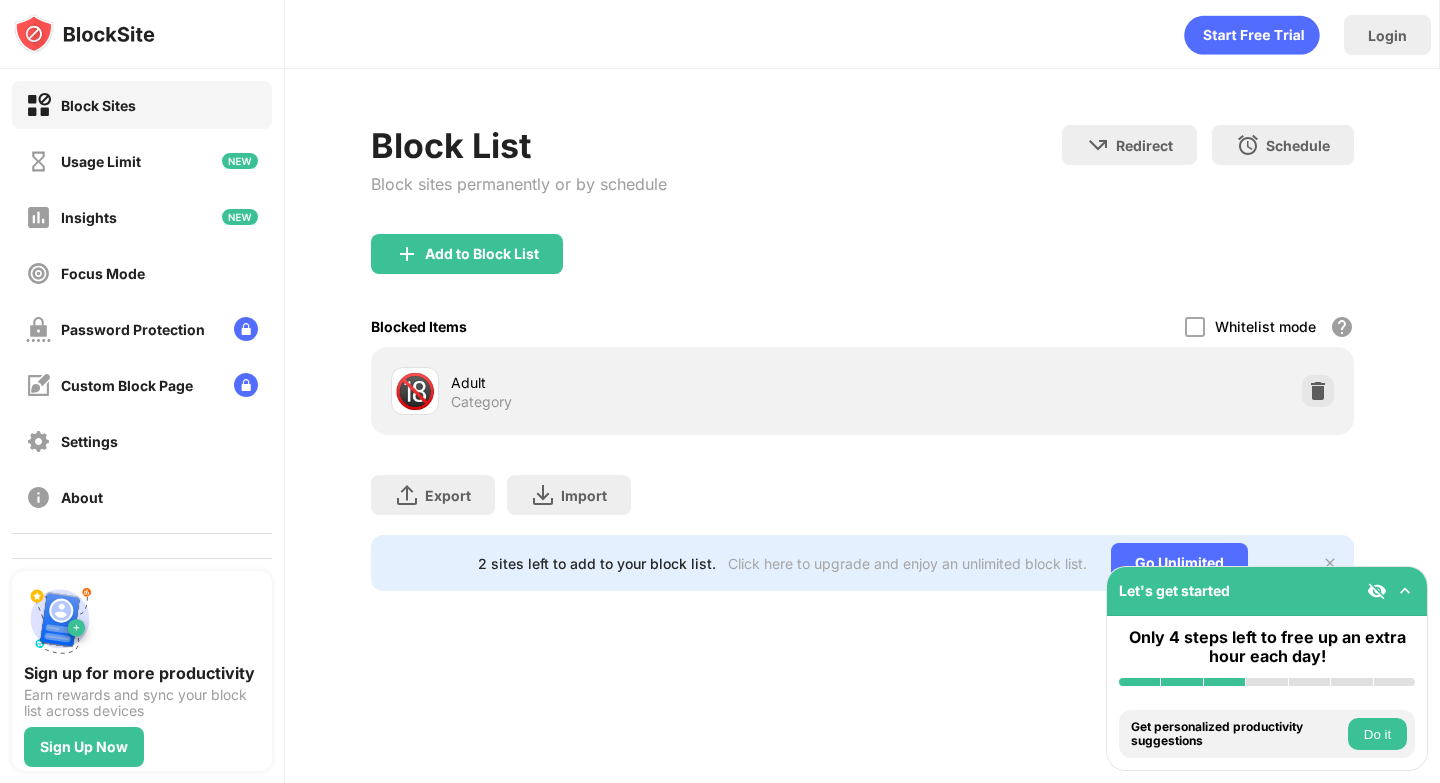click on "2 sites left to add to your block list." at bounding box center [597, 563] 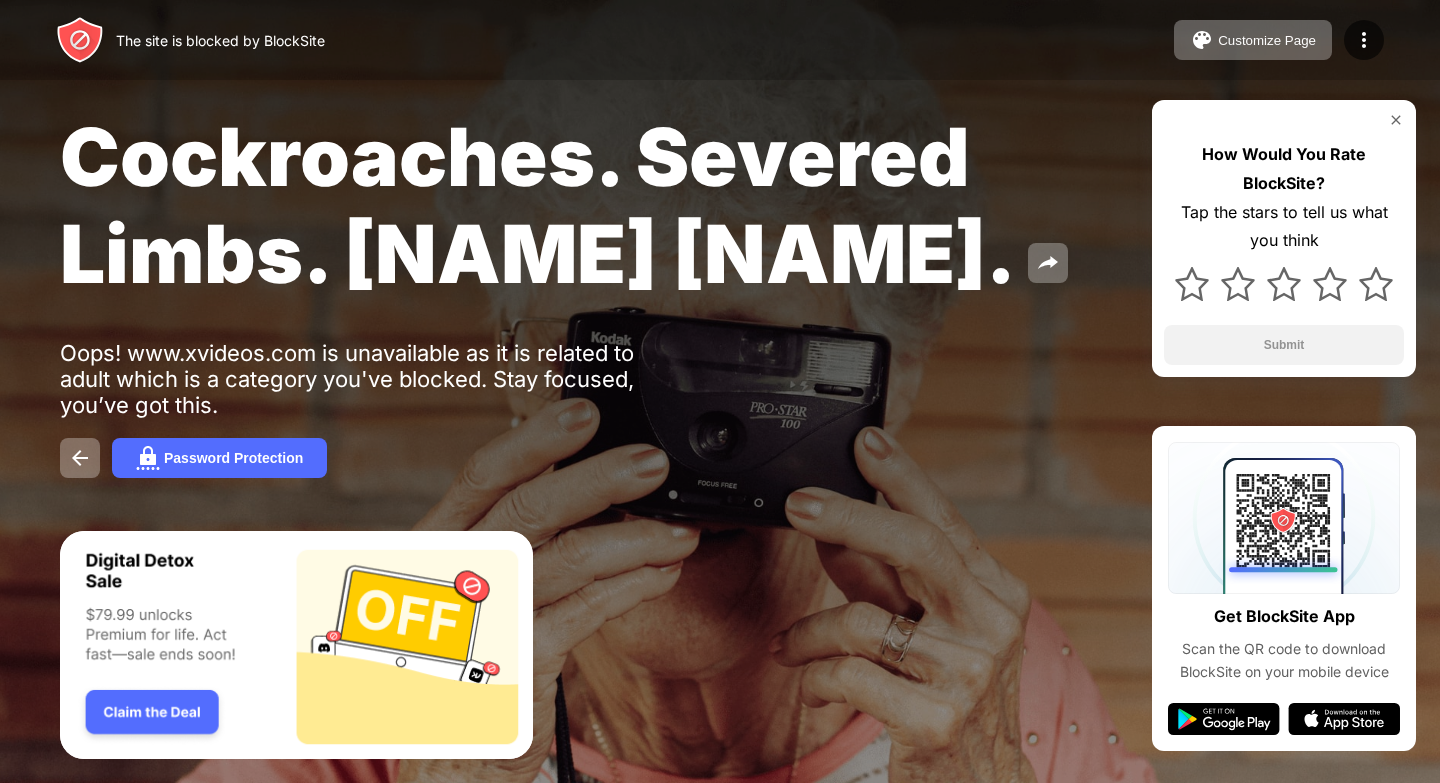 scroll, scrollTop: 0, scrollLeft: 0, axis: both 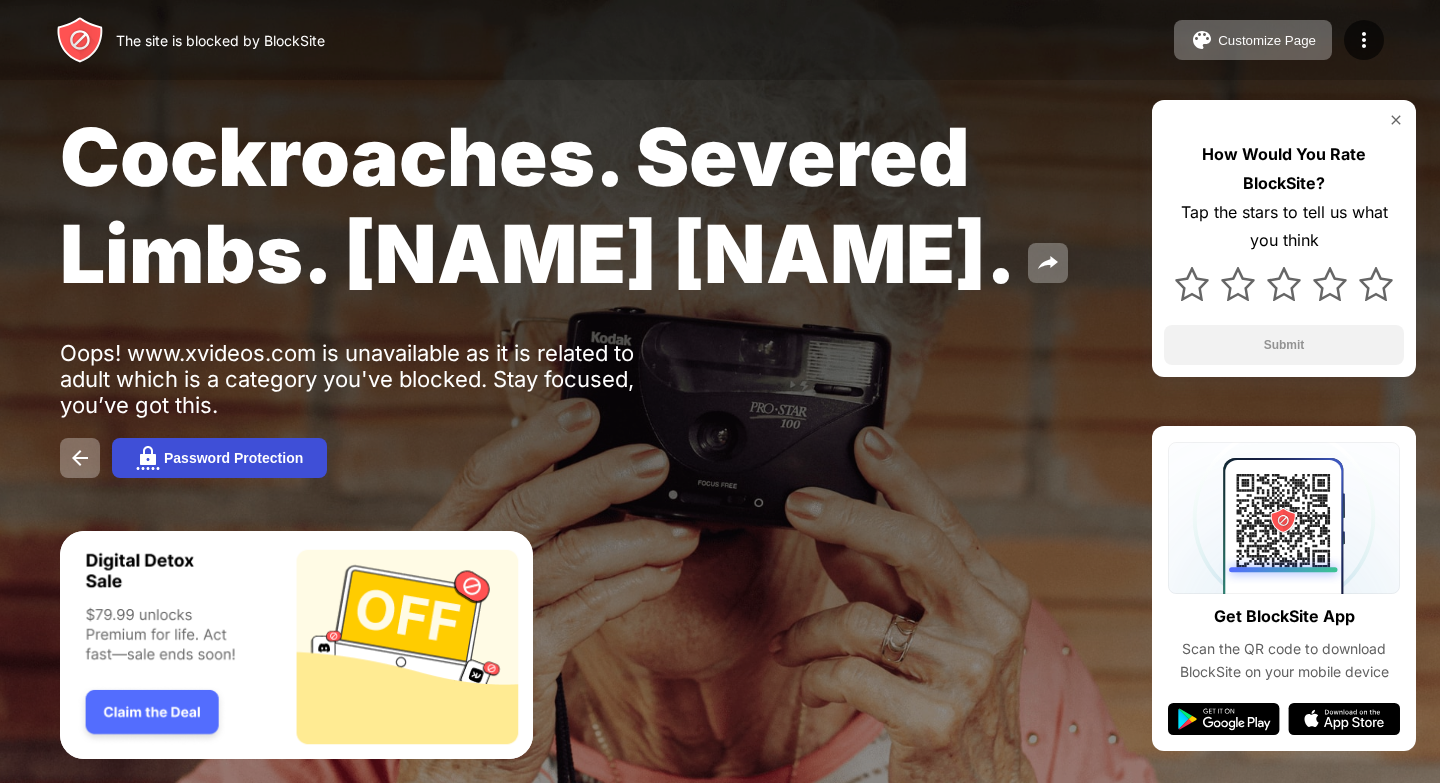 click at bounding box center (148, 458) 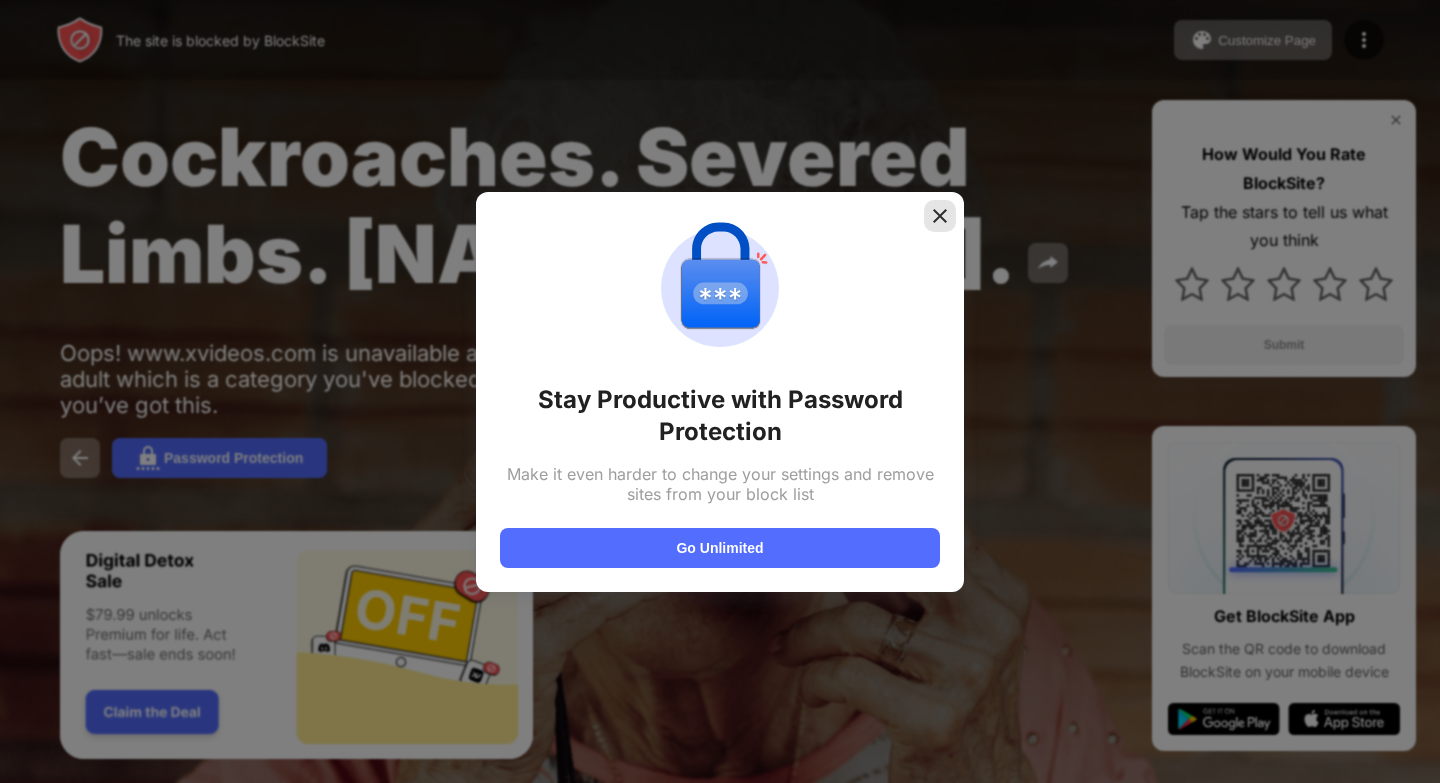 click at bounding box center [940, 216] 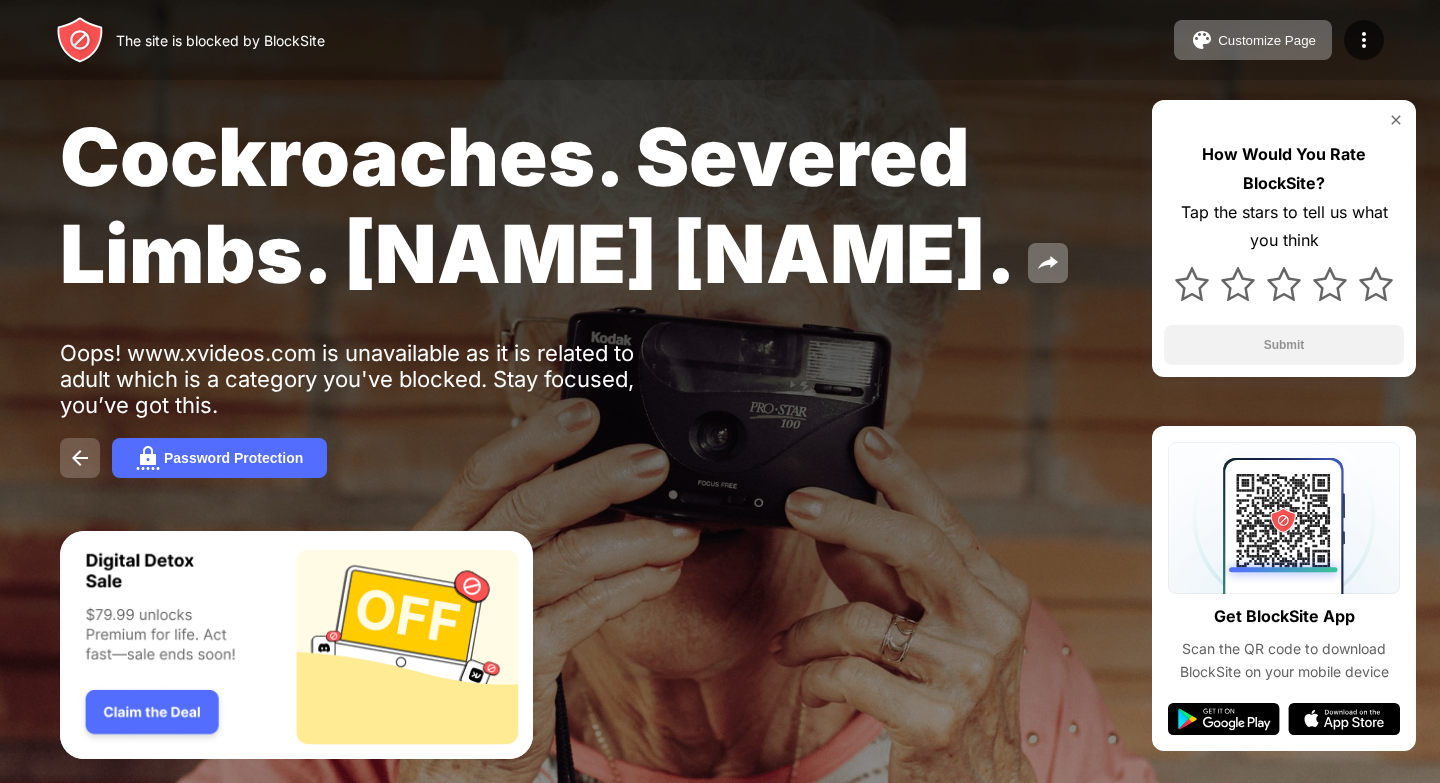click at bounding box center (80, 458) 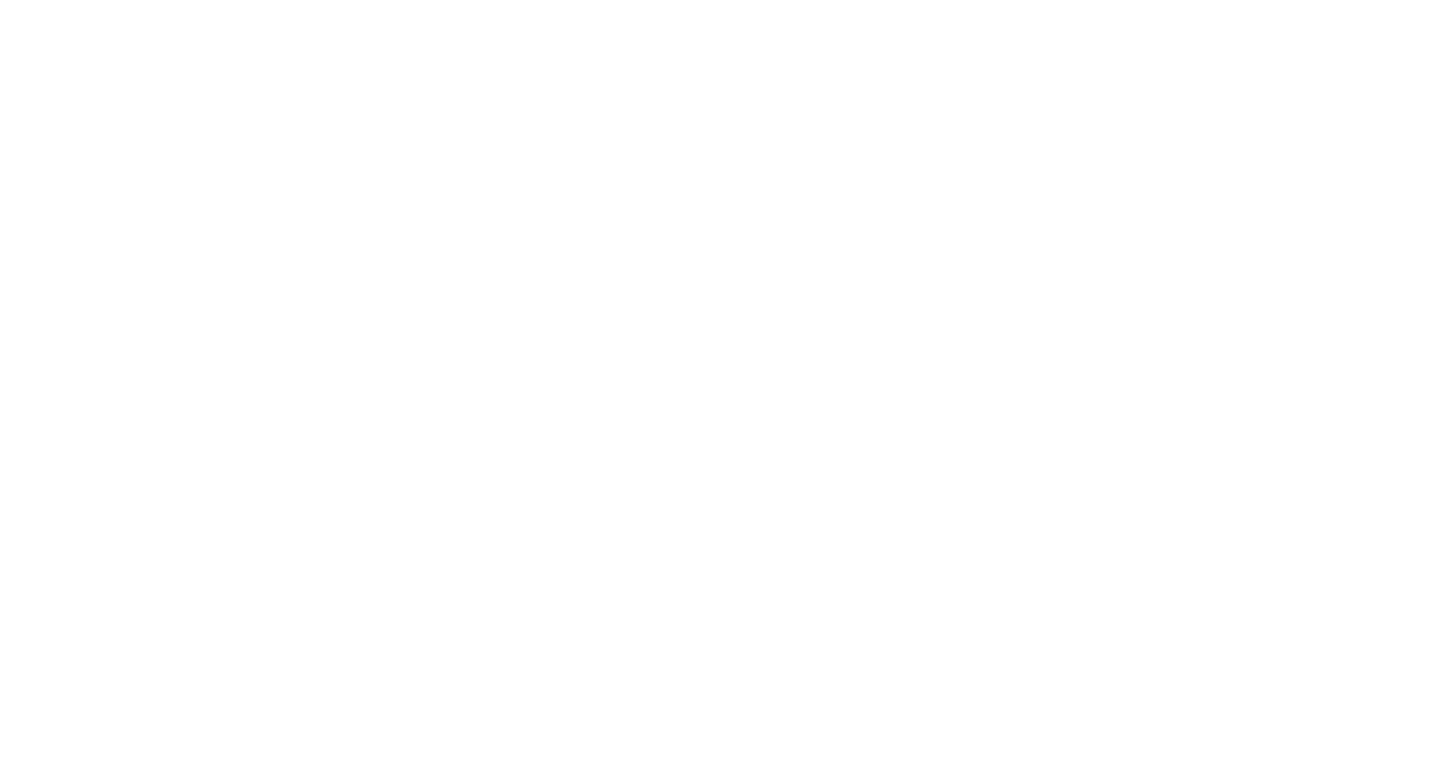 scroll, scrollTop: 0, scrollLeft: 0, axis: both 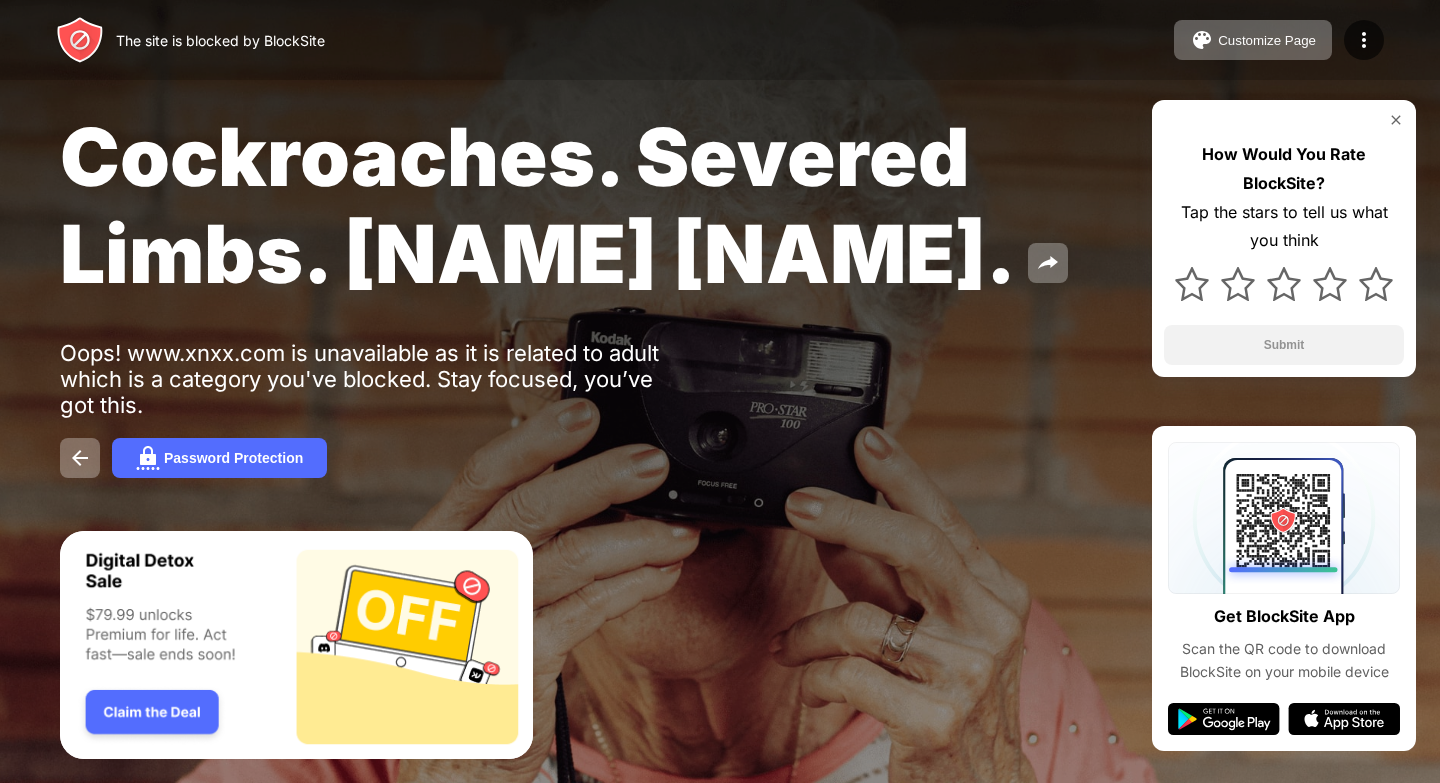 click on "The site is blocked by BlockSite" at bounding box center (220, 40) 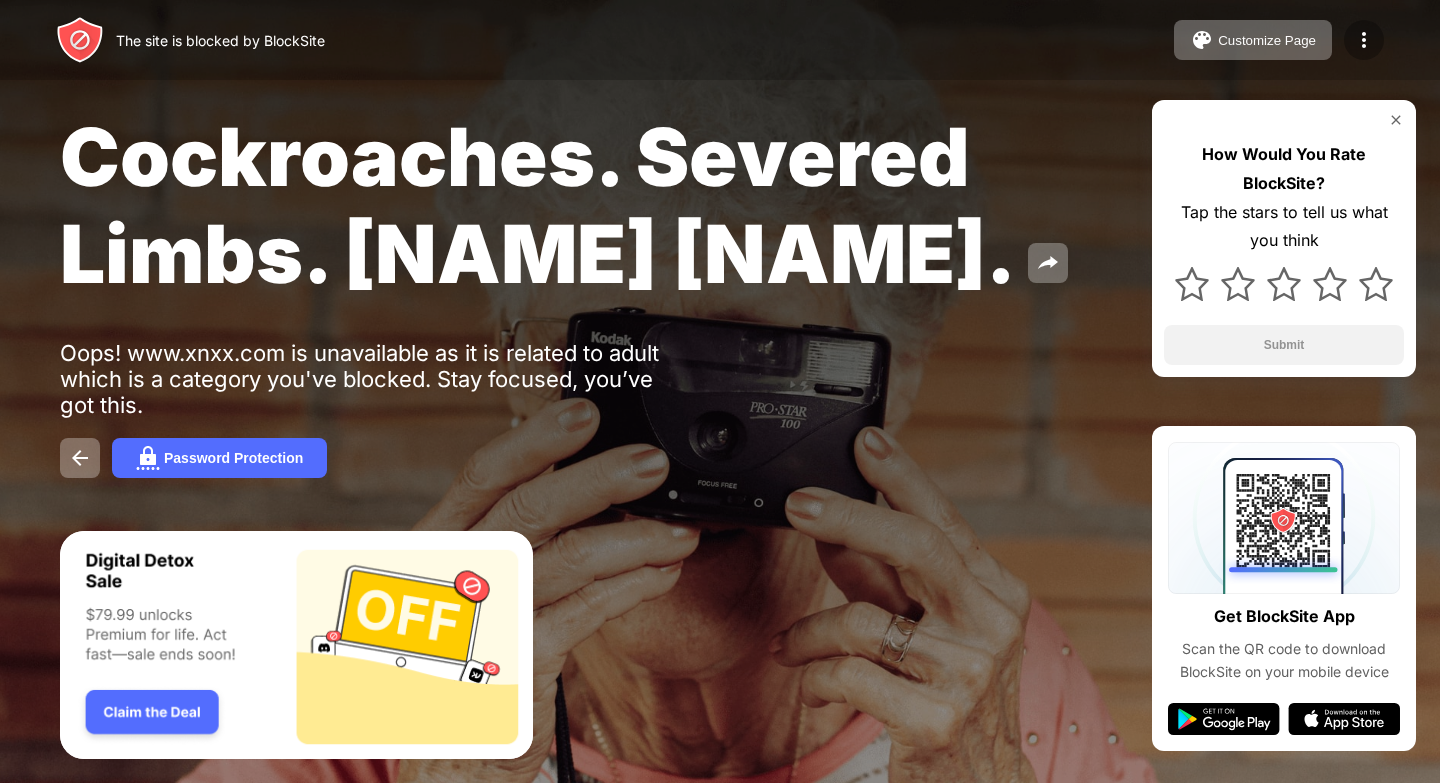 click at bounding box center (1364, 40) 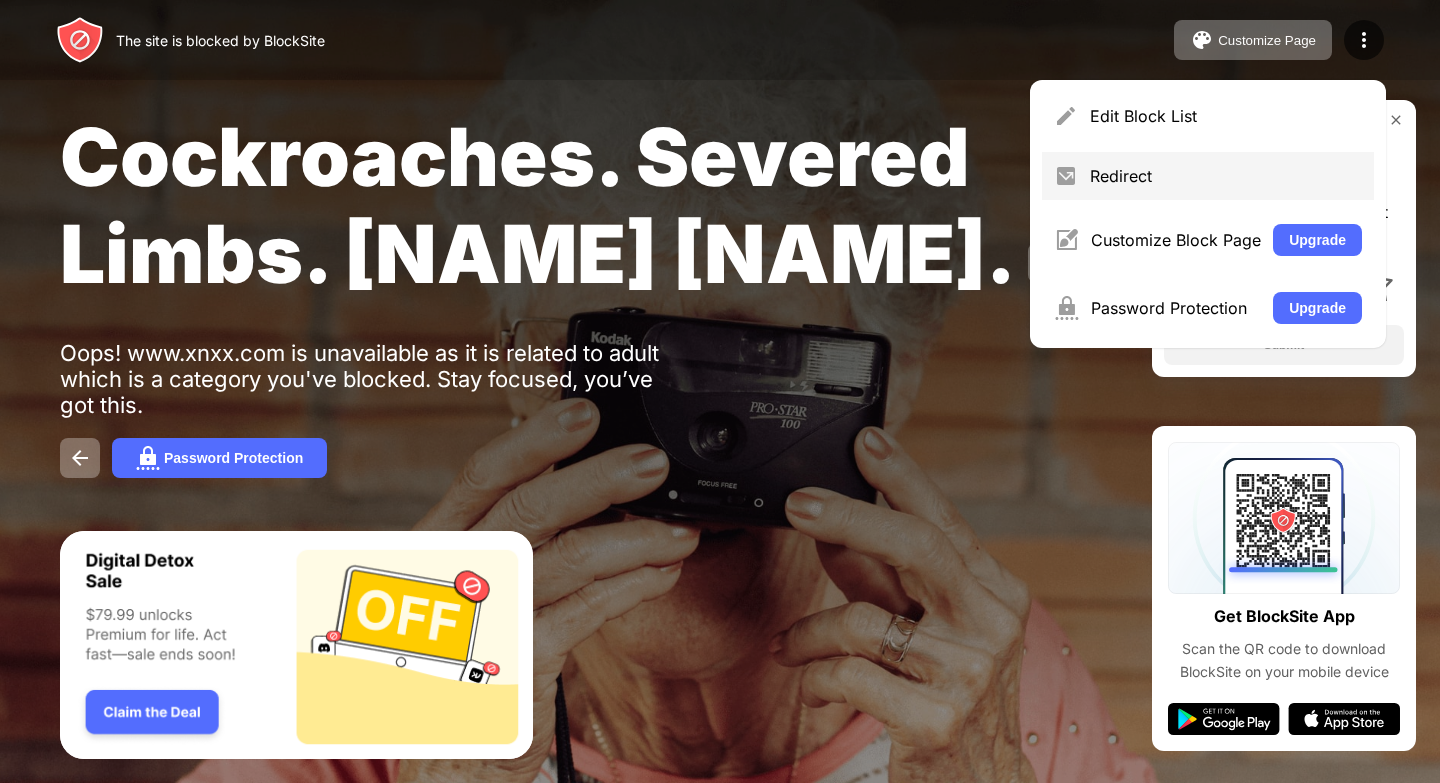click on "Redirect" at bounding box center [1226, 176] 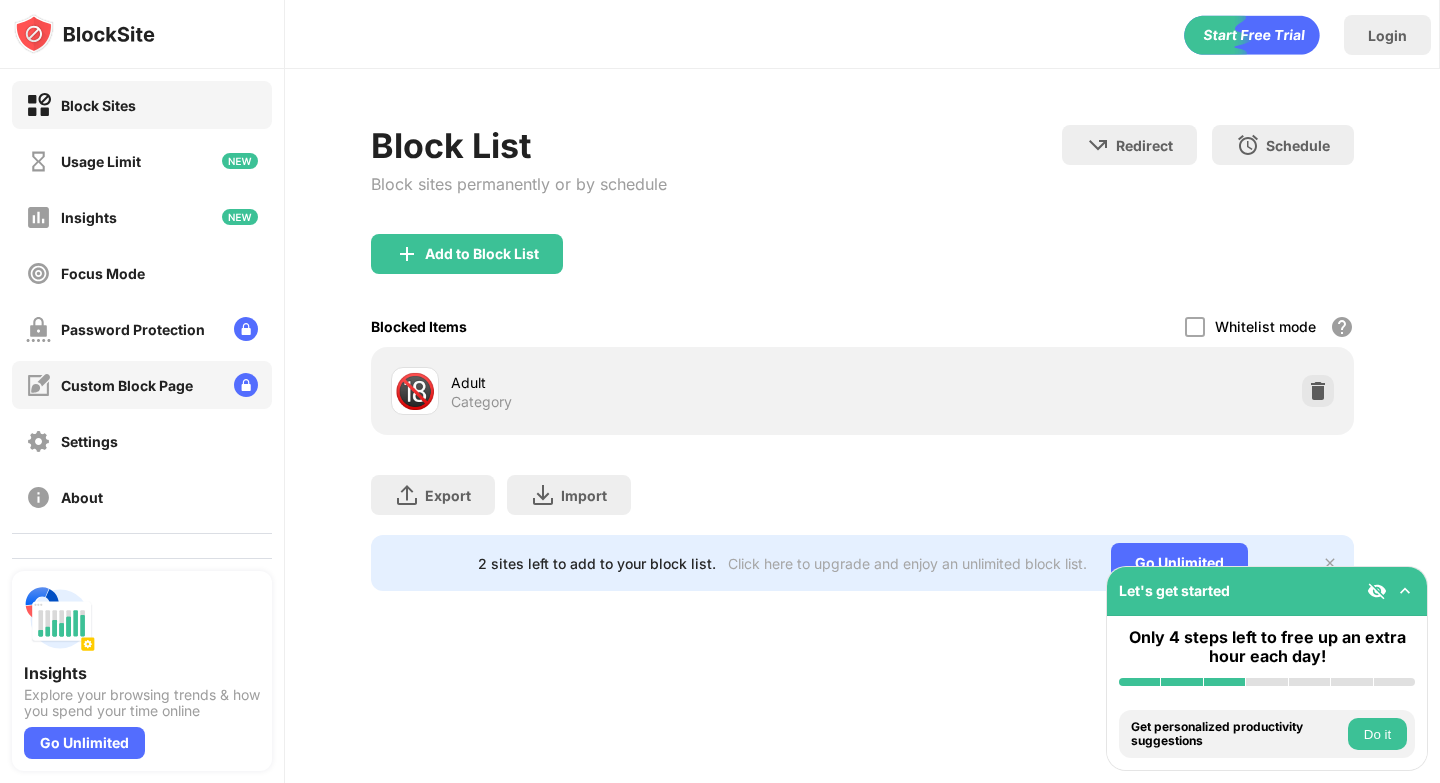 click on "Custom Block Page" at bounding box center (142, 385) 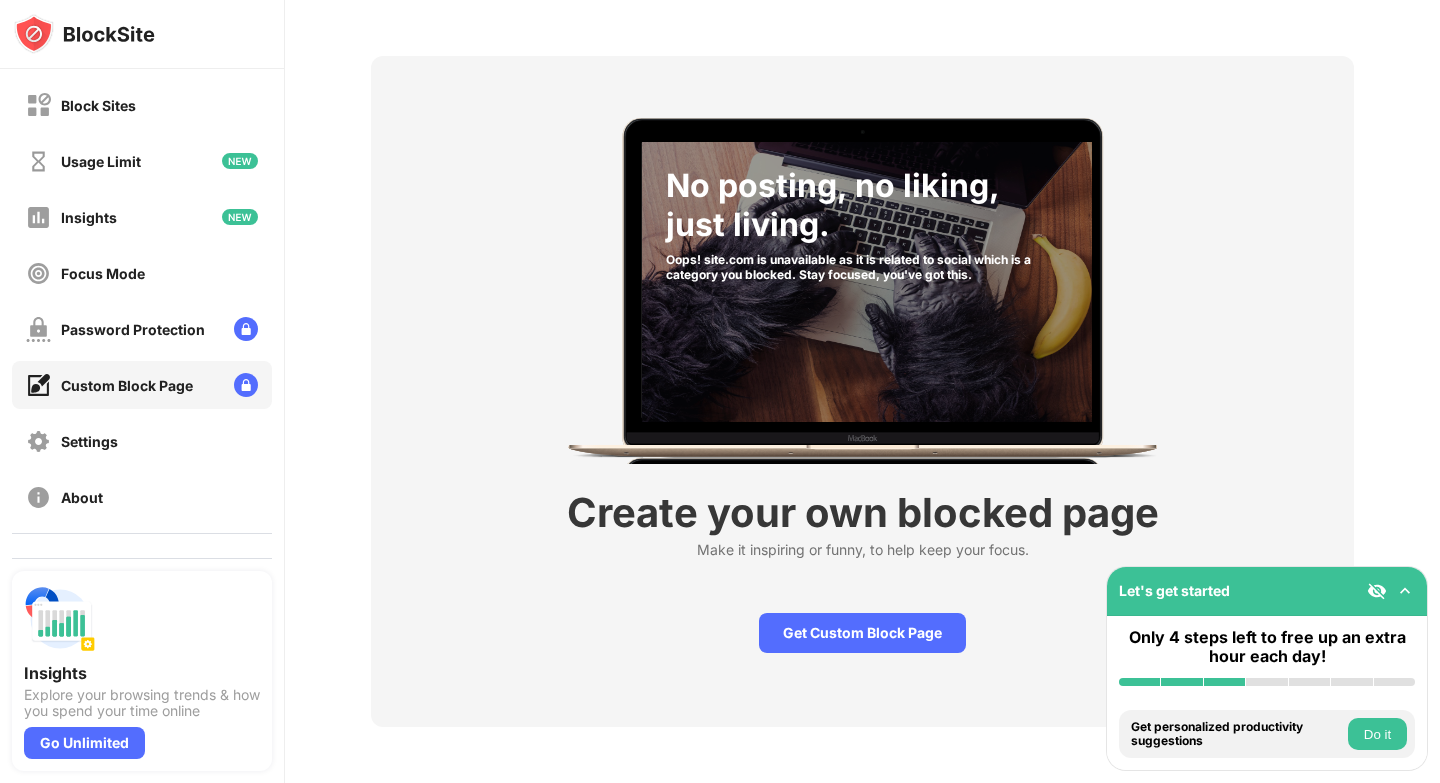 scroll, scrollTop: 84, scrollLeft: 0, axis: vertical 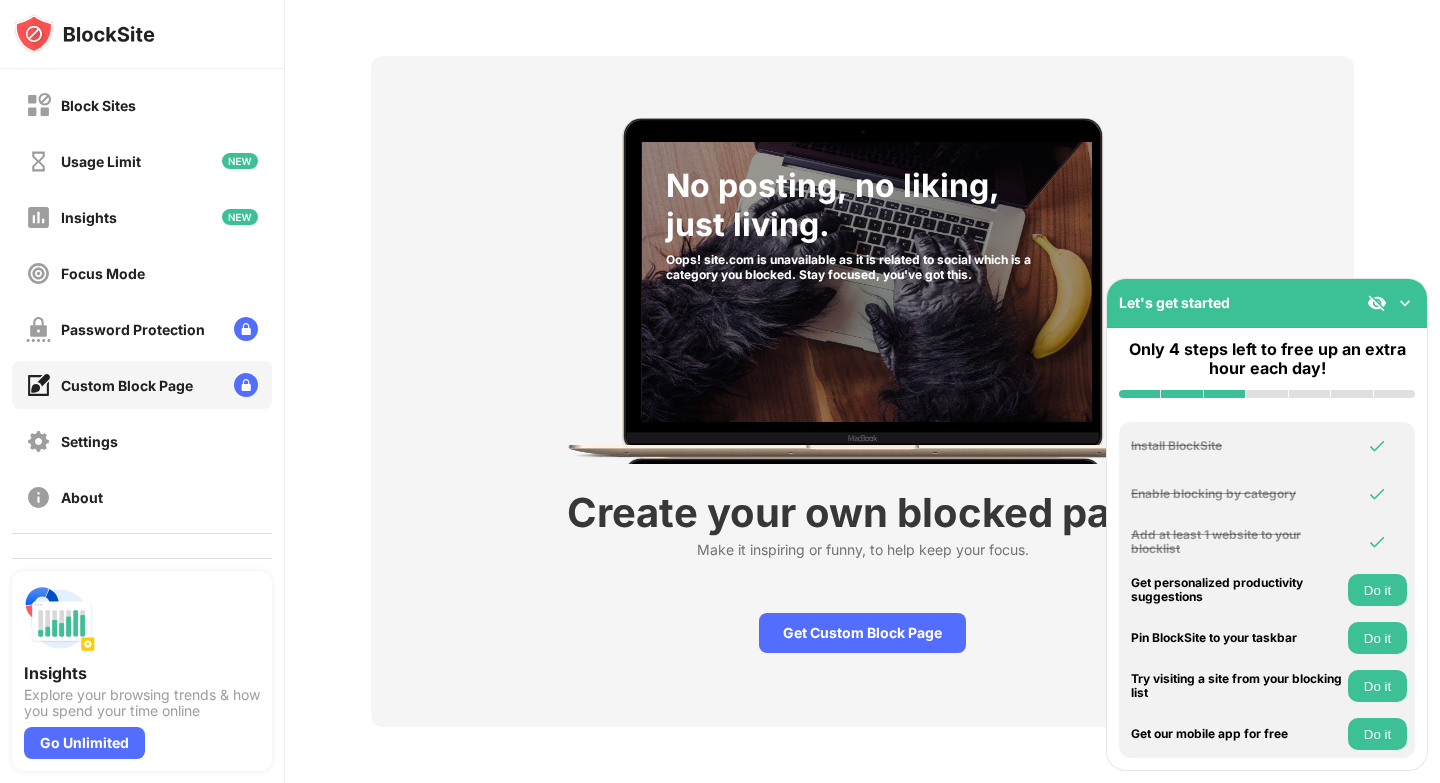 drag, startPoint x: 1370, startPoint y: 550, endPoint x: 1374, endPoint y: 539, distance: 11.7046995 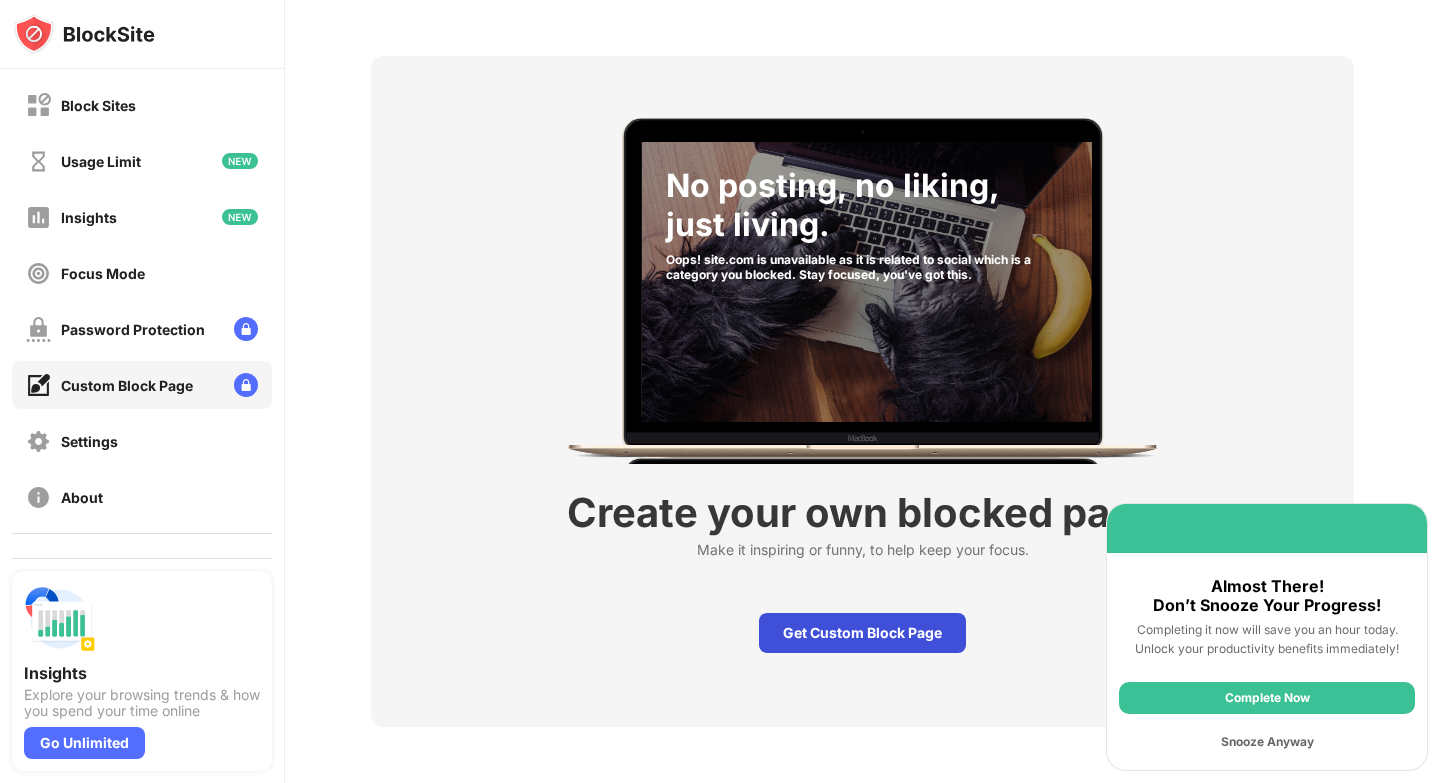 click on "Get Custom Block Page" at bounding box center (862, 633) 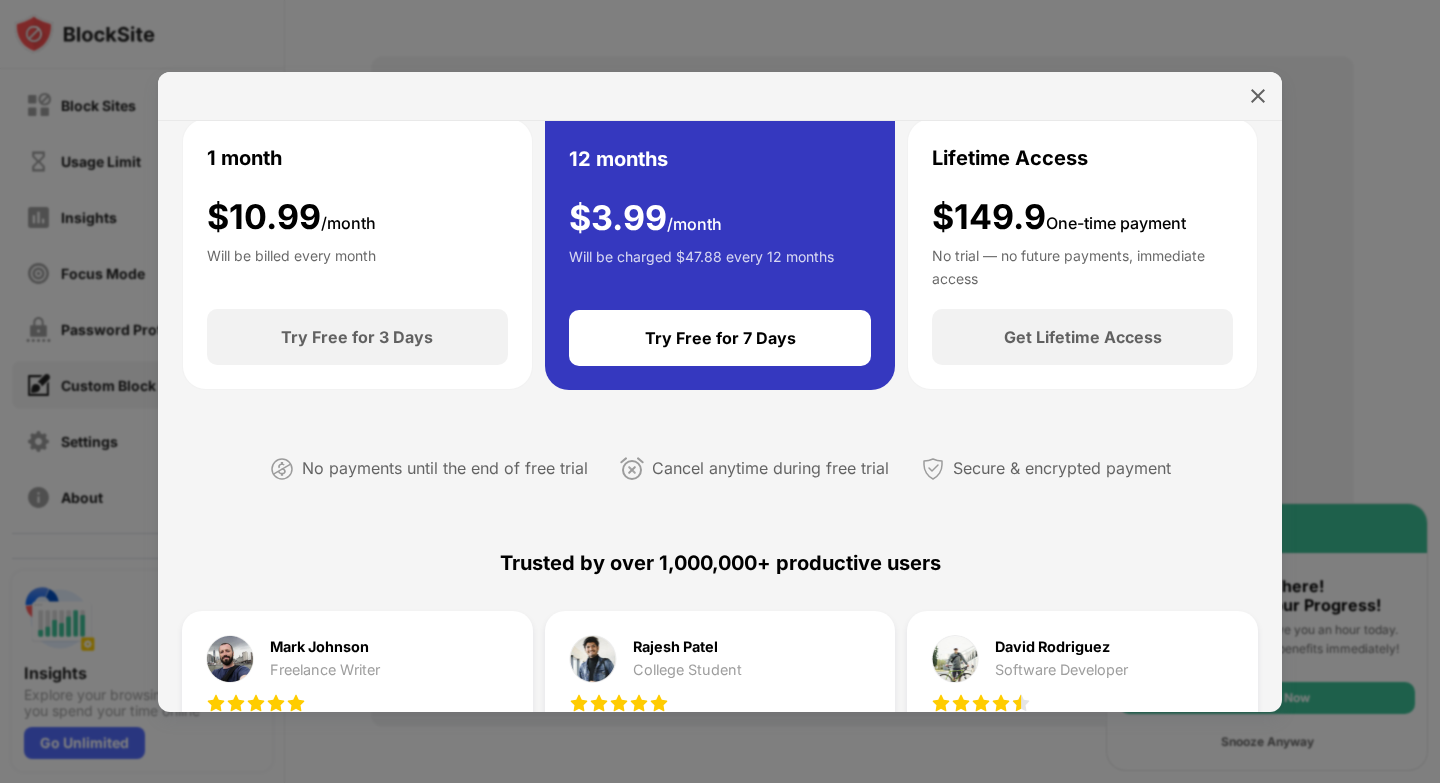 scroll, scrollTop: 0, scrollLeft: 0, axis: both 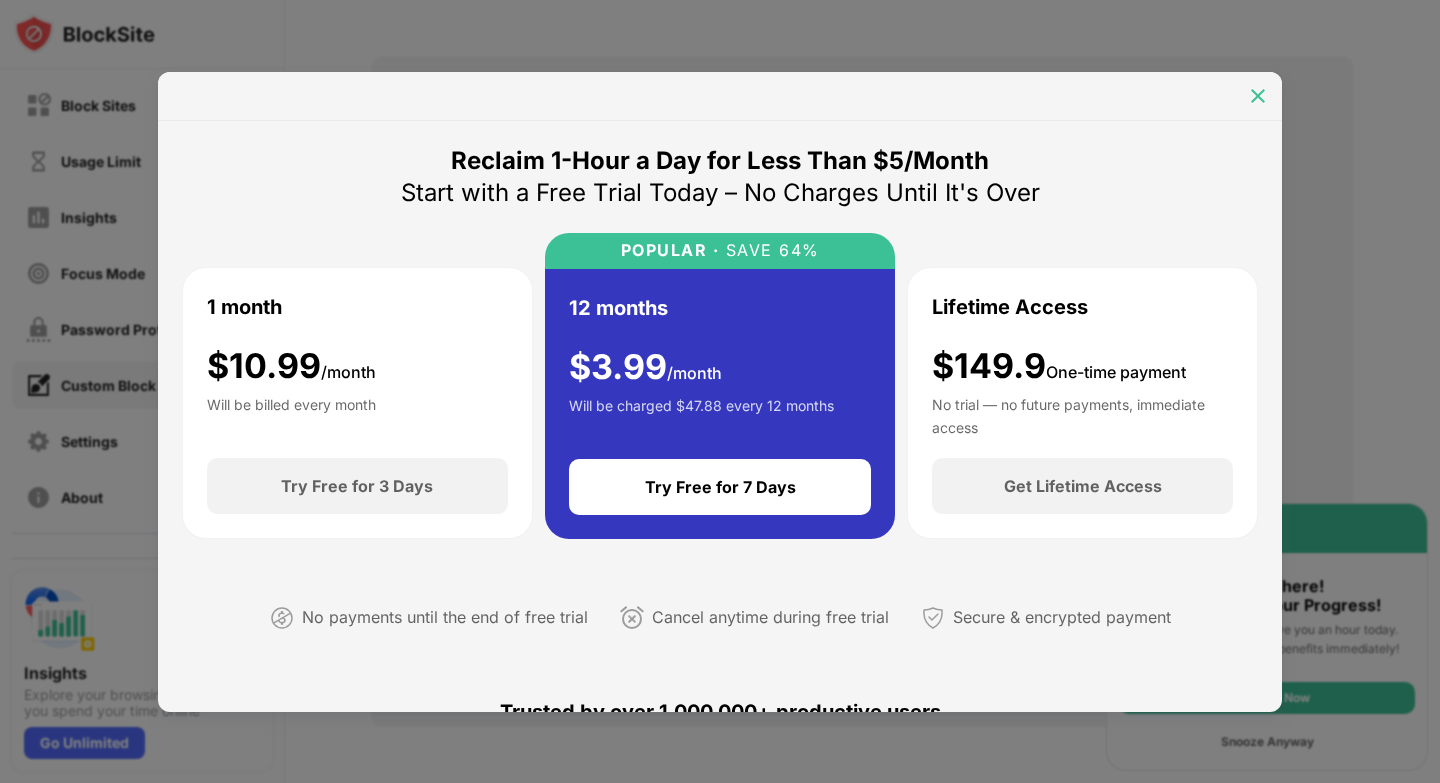 click at bounding box center (1258, 96) 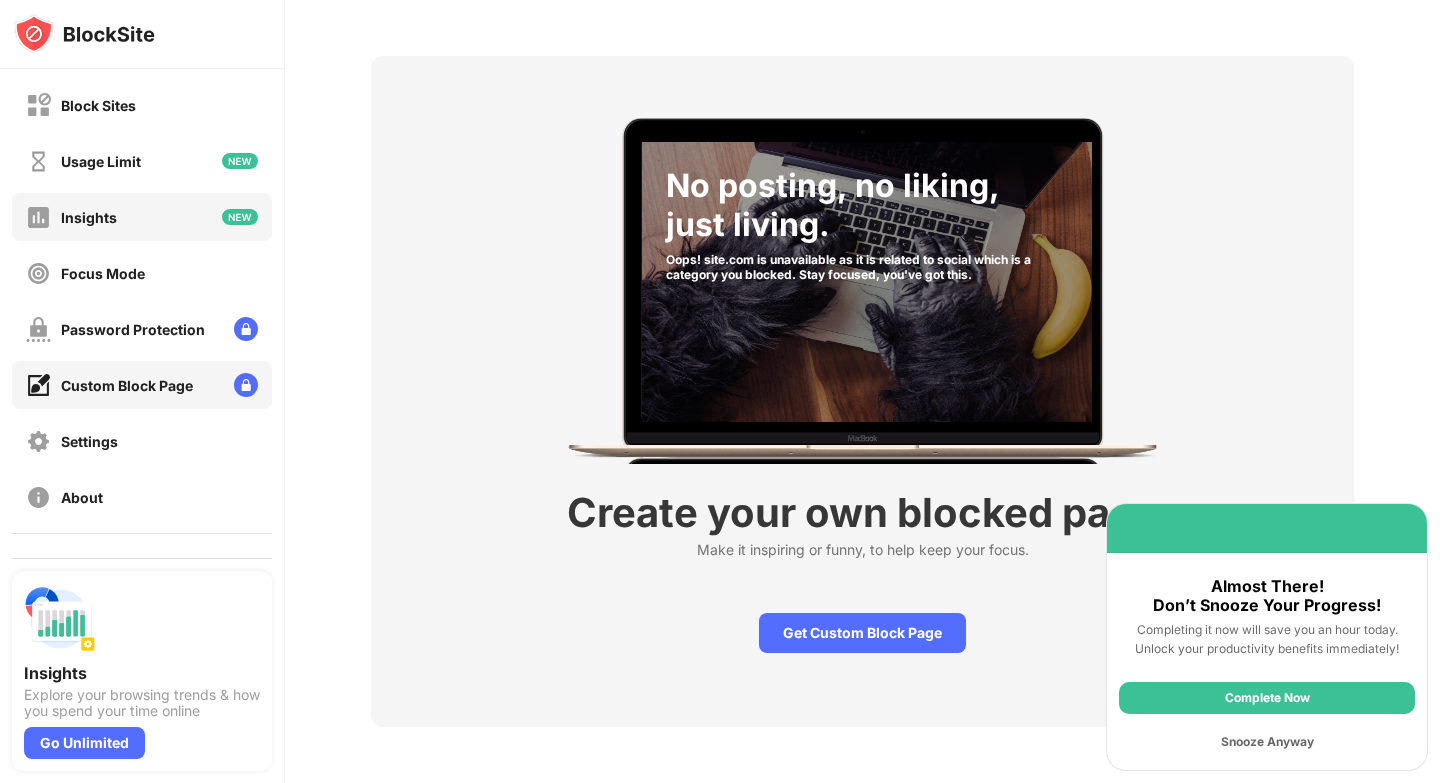click on "Insights" at bounding box center [142, 217] 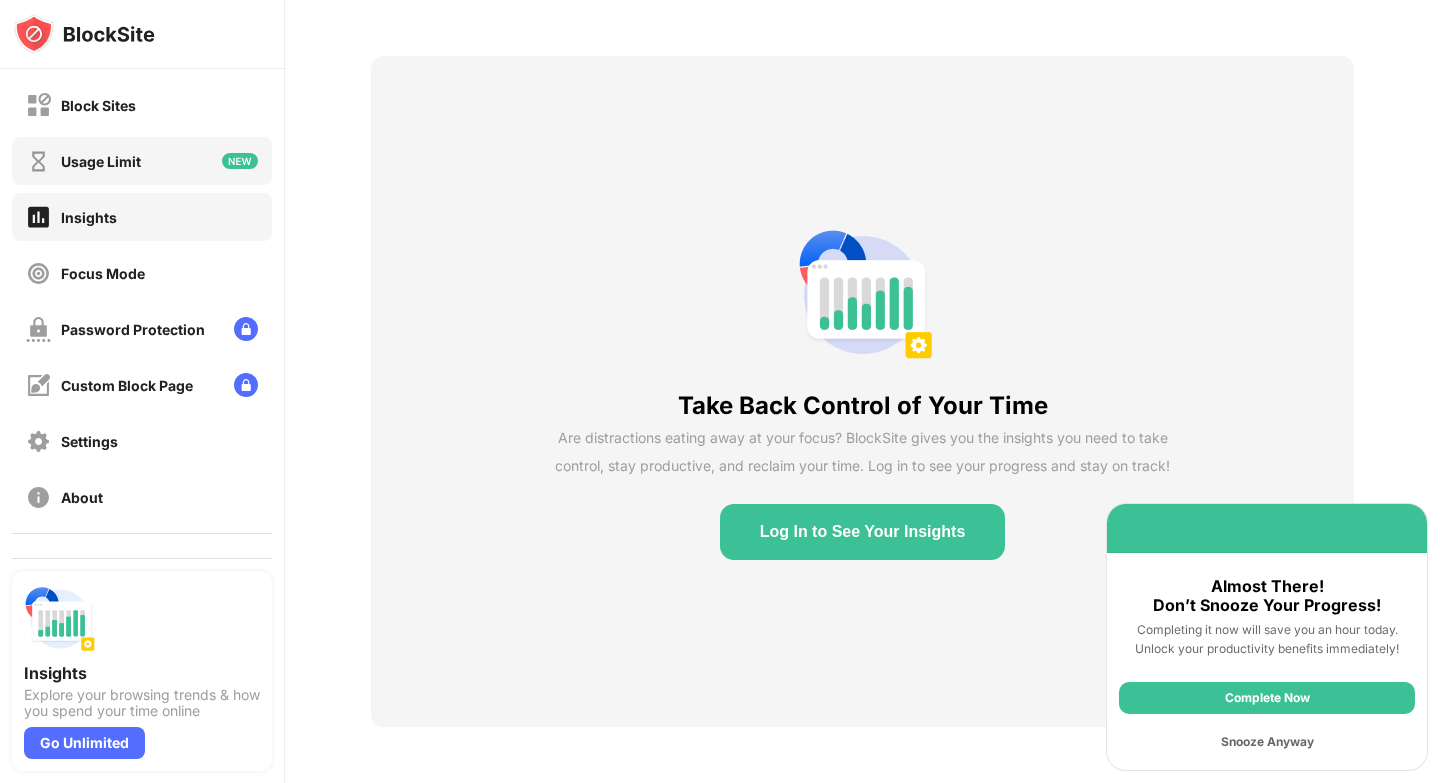 click on "Usage Limit" at bounding box center [83, 161] 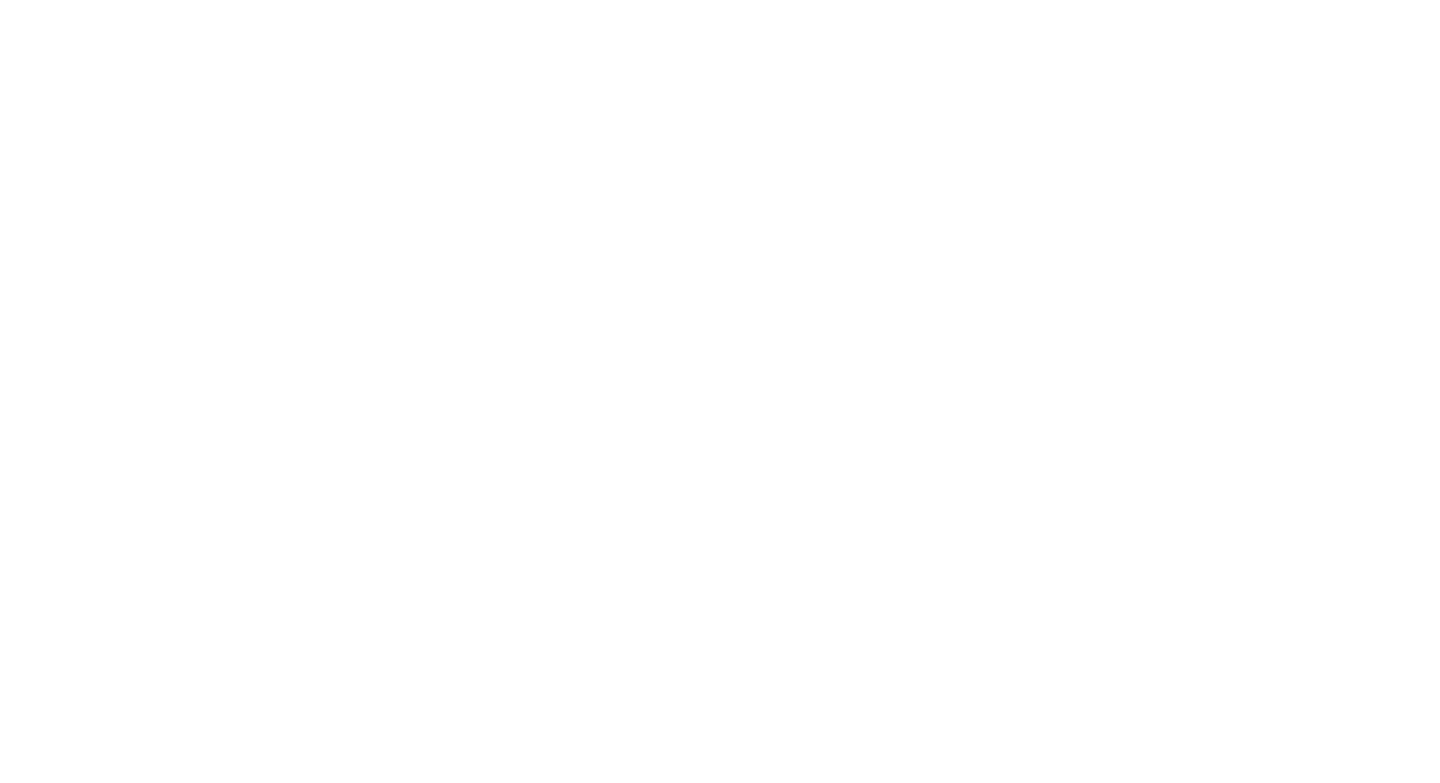 scroll, scrollTop: 0, scrollLeft: 0, axis: both 